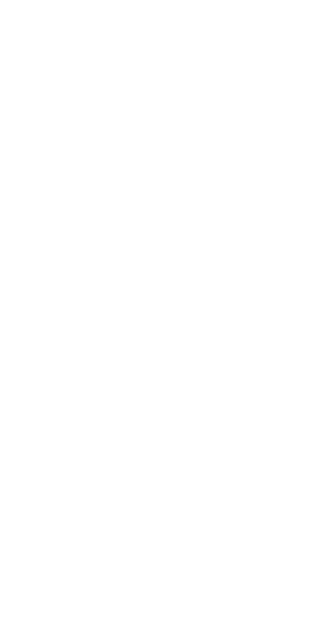 scroll, scrollTop: 0, scrollLeft: 0, axis: both 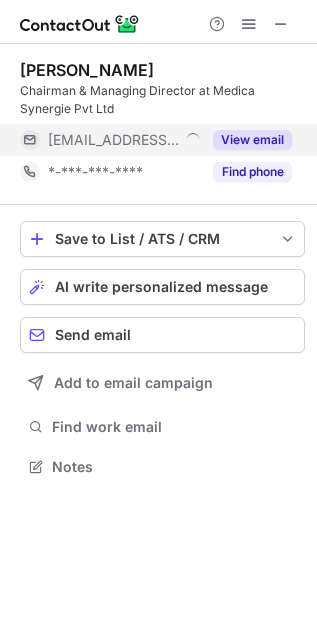 click on "View email" at bounding box center [252, 140] 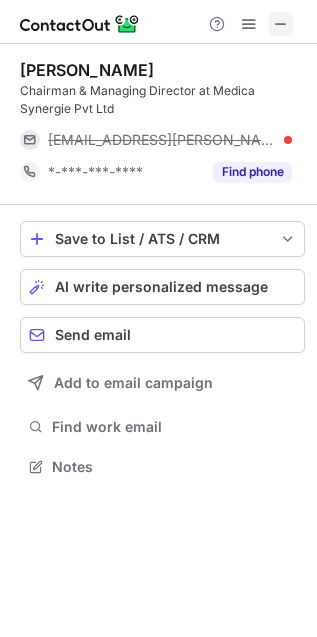 click at bounding box center (281, 24) 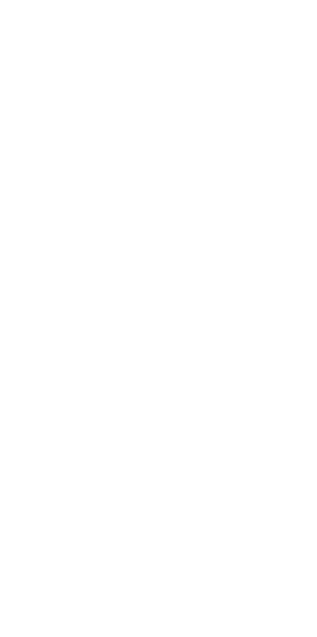 scroll, scrollTop: 0, scrollLeft: 0, axis: both 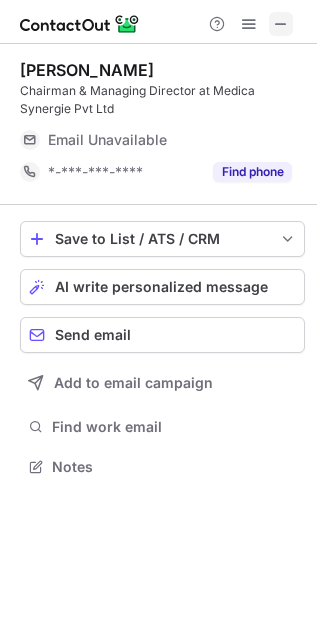 click at bounding box center (281, 24) 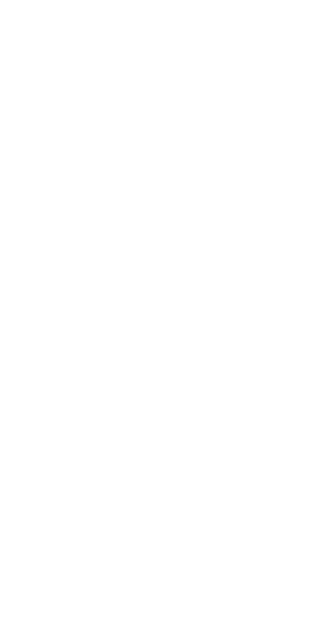 scroll, scrollTop: 0, scrollLeft: 0, axis: both 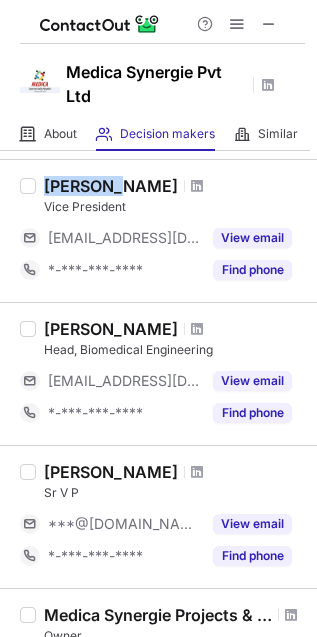 drag, startPoint x: 42, startPoint y: 190, endPoint x: 104, endPoint y: 188, distance: 62.03225 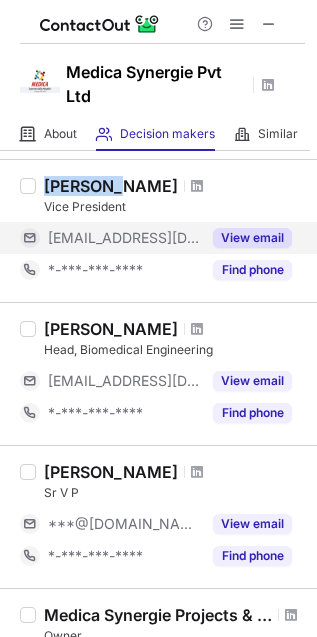 click on "View email" at bounding box center [252, 238] 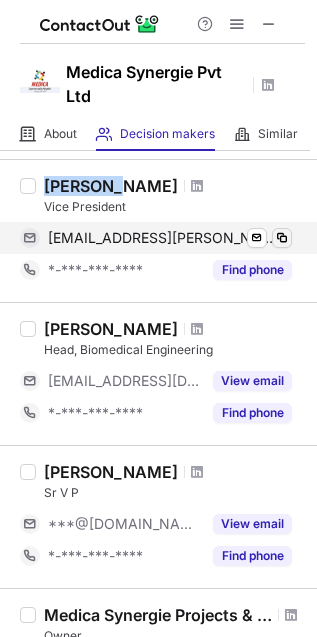 click at bounding box center [282, 238] 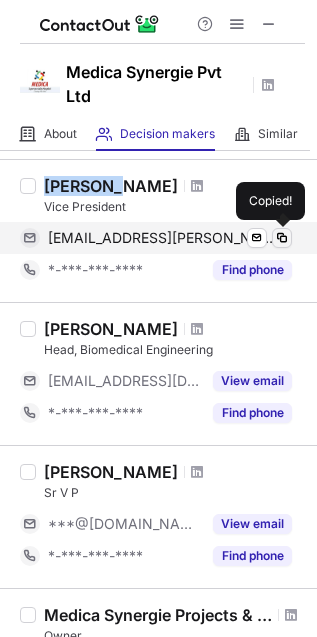 type 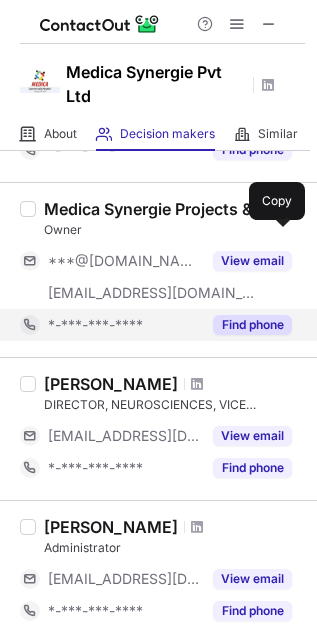 scroll, scrollTop: 666, scrollLeft: 0, axis: vertical 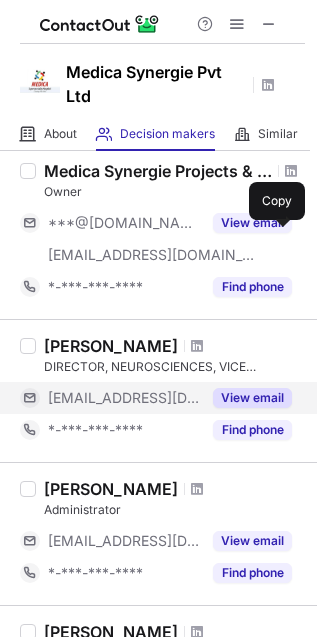 click on "View email" at bounding box center [252, 398] 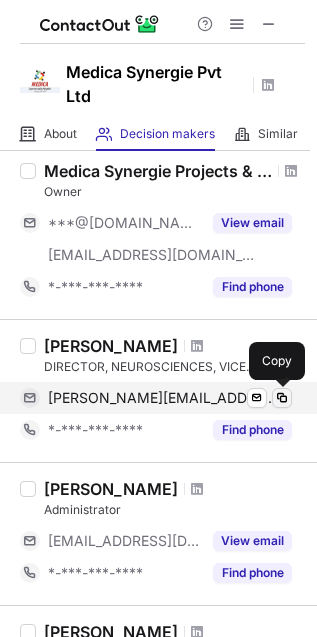 click at bounding box center [282, 398] 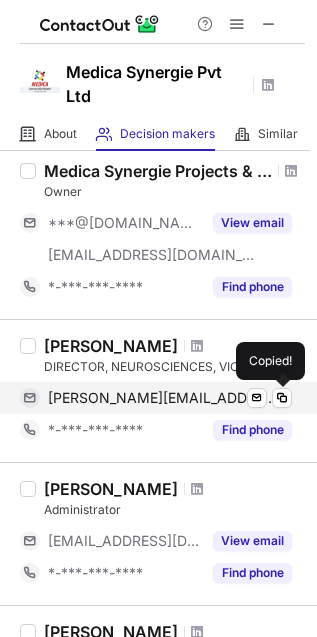 type 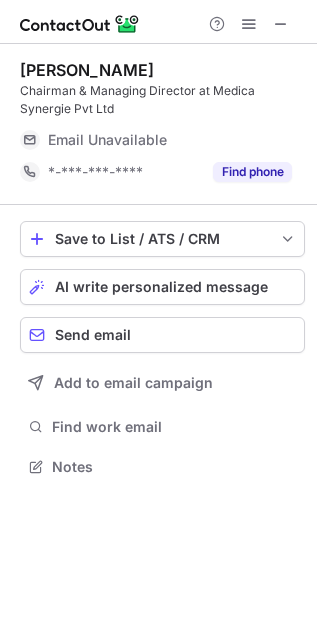 scroll, scrollTop: 10, scrollLeft: 10, axis: both 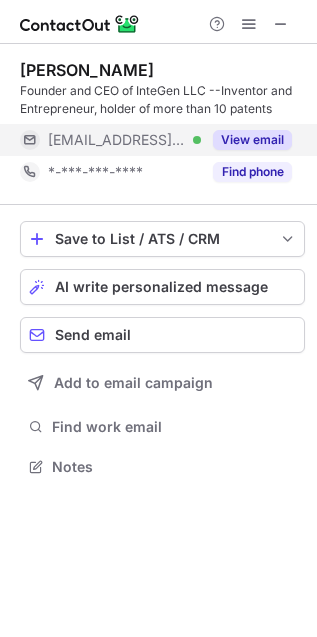 click on "View email" at bounding box center (252, 140) 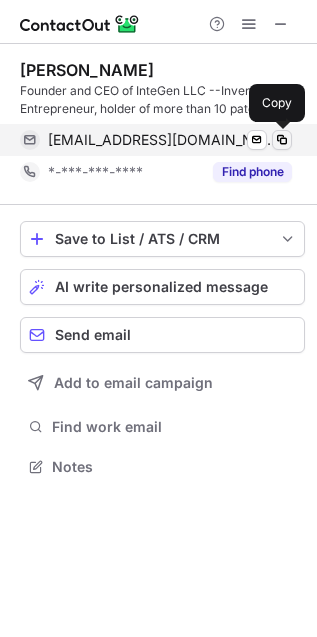 click at bounding box center [282, 140] 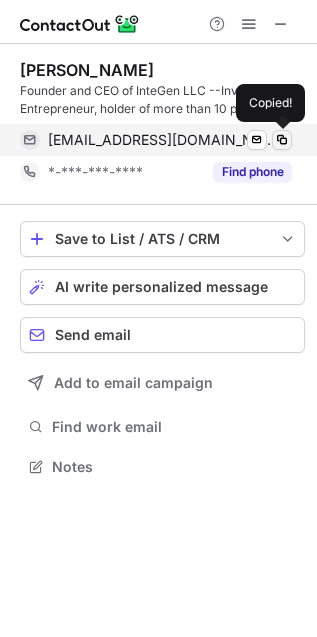 type 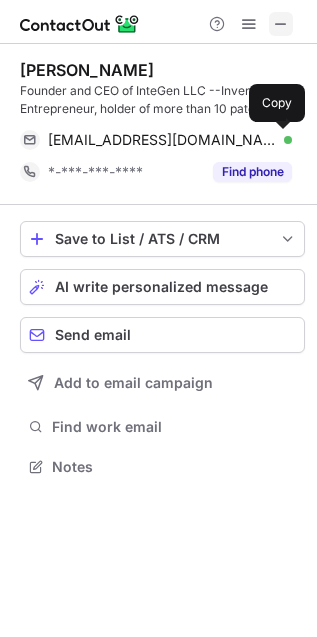 click at bounding box center (281, 24) 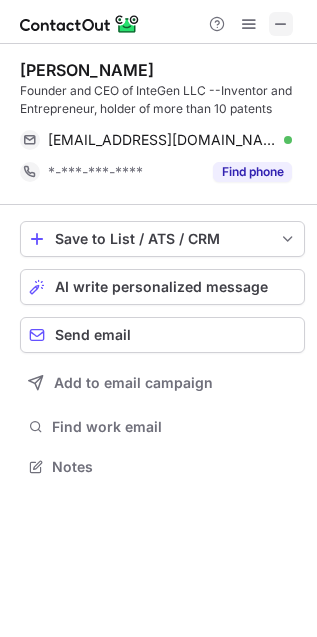 click at bounding box center (281, 24) 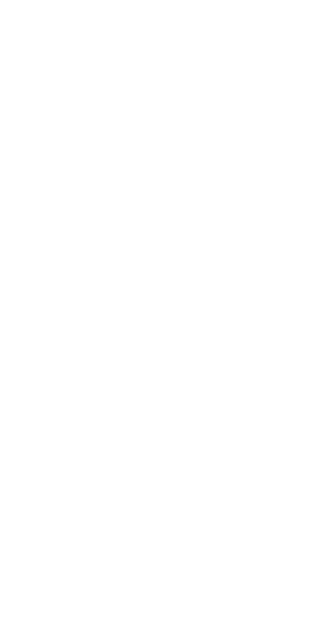 scroll, scrollTop: 0, scrollLeft: 0, axis: both 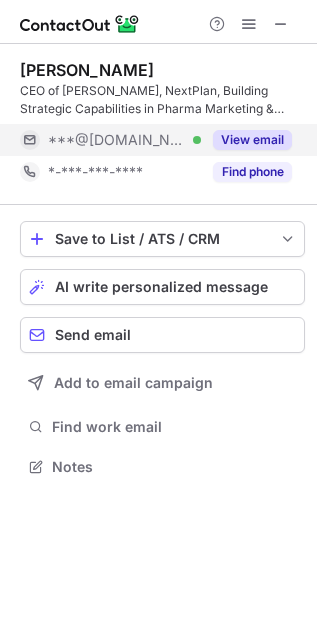 click on "View email" at bounding box center (252, 140) 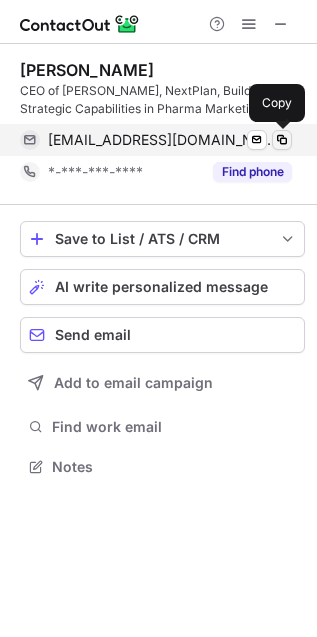 click at bounding box center (282, 140) 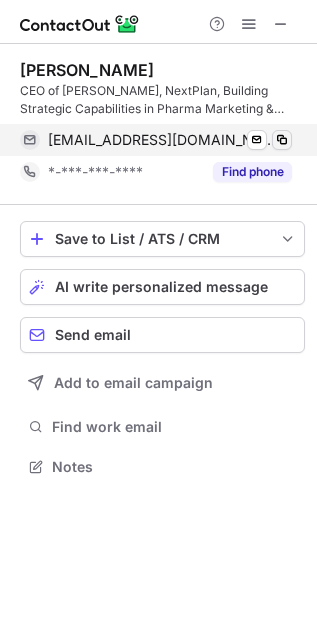 type 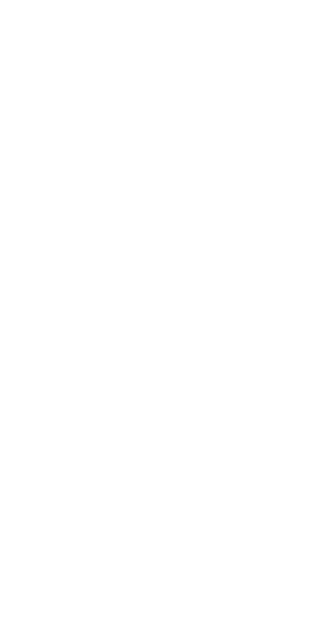 scroll, scrollTop: 0, scrollLeft: 0, axis: both 